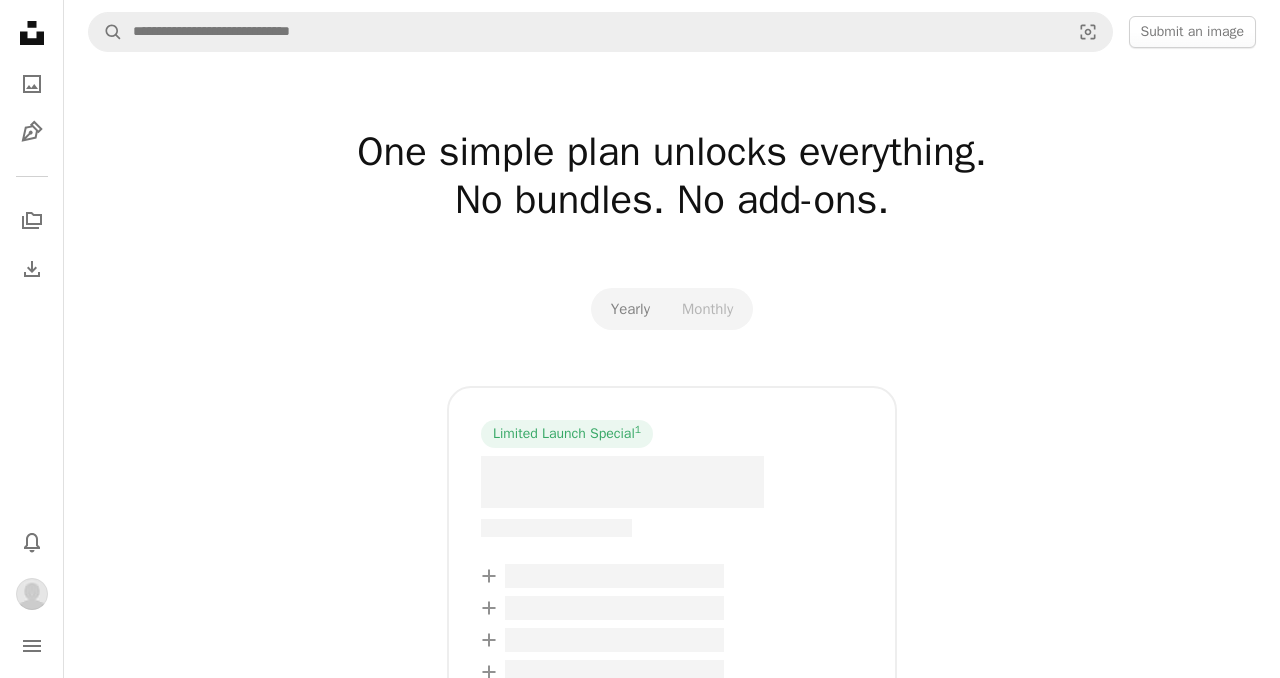scroll, scrollTop: 0, scrollLeft: 0, axis: both 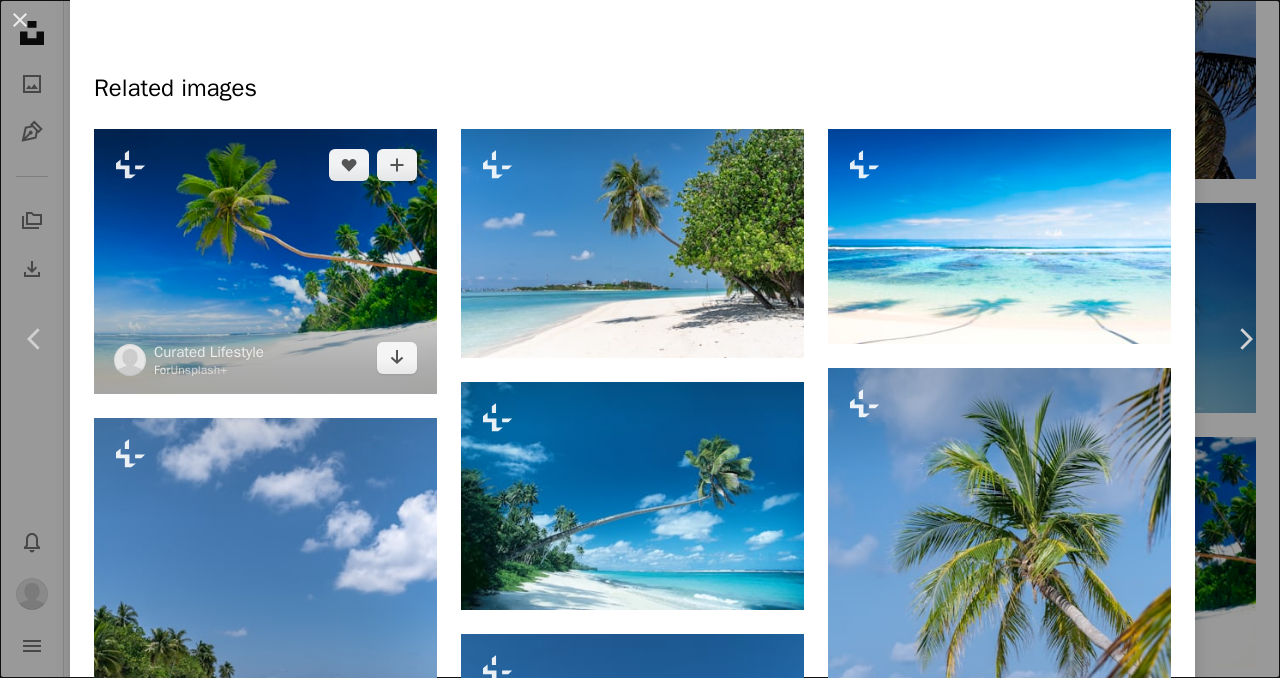 click at bounding box center [265, 261] 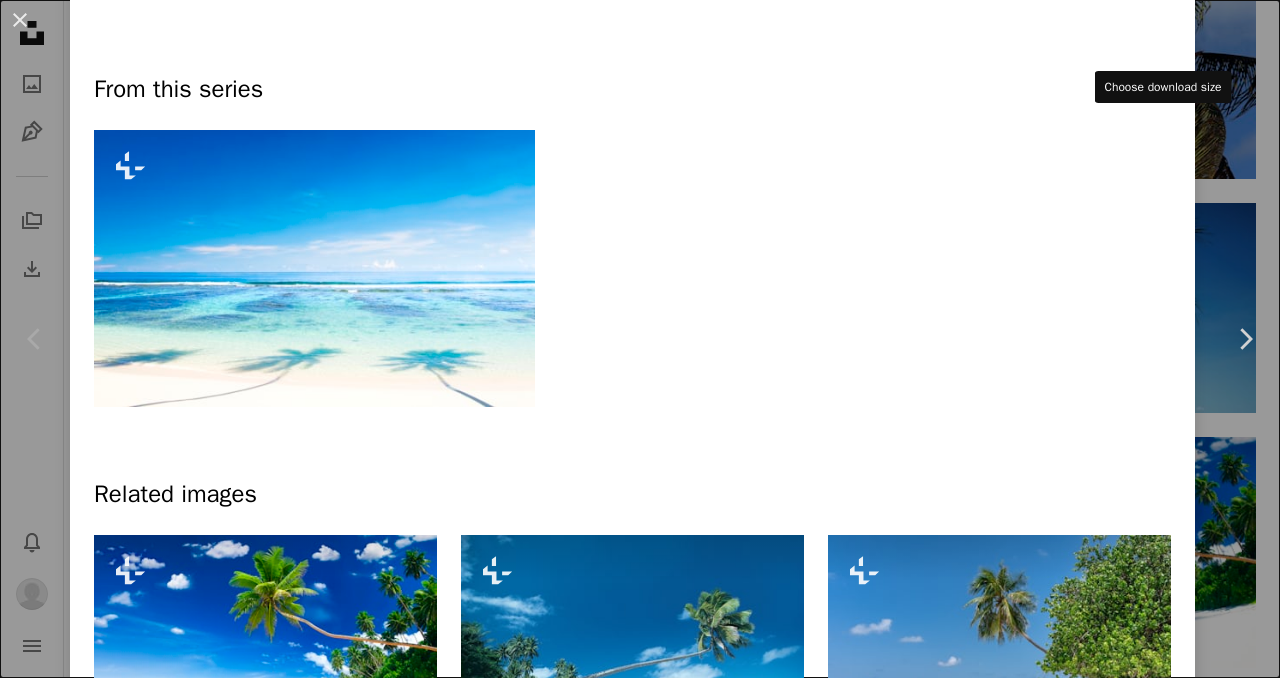 click on "Chevron down" at bounding box center (1153, -29) 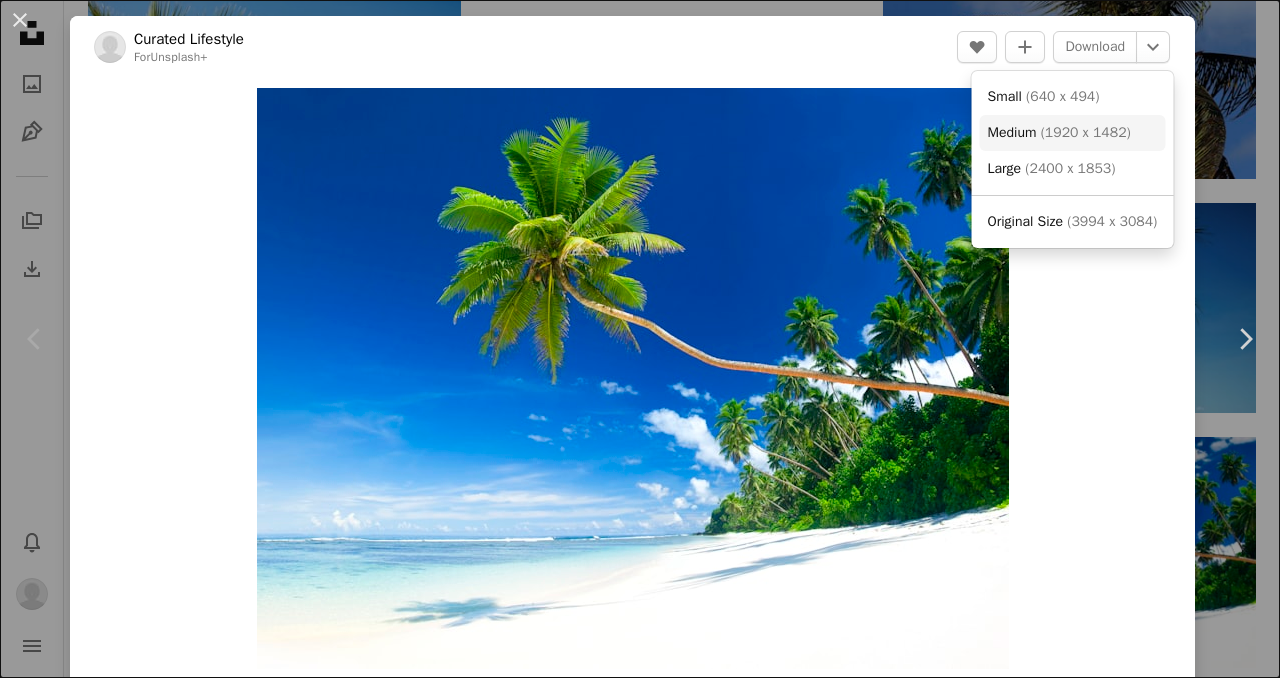 click on "( 1920 x 1482 )" at bounding box center (1086, 132) 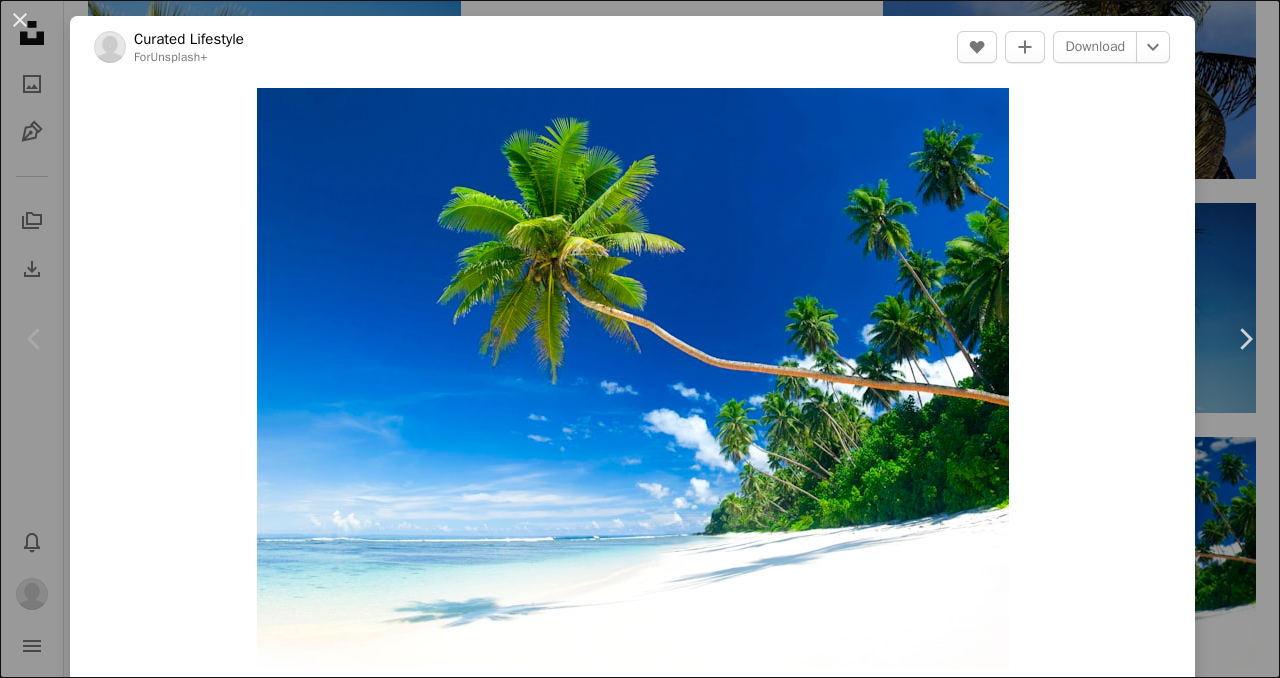 click on "Zoom in" at bounding box center (632, 378) 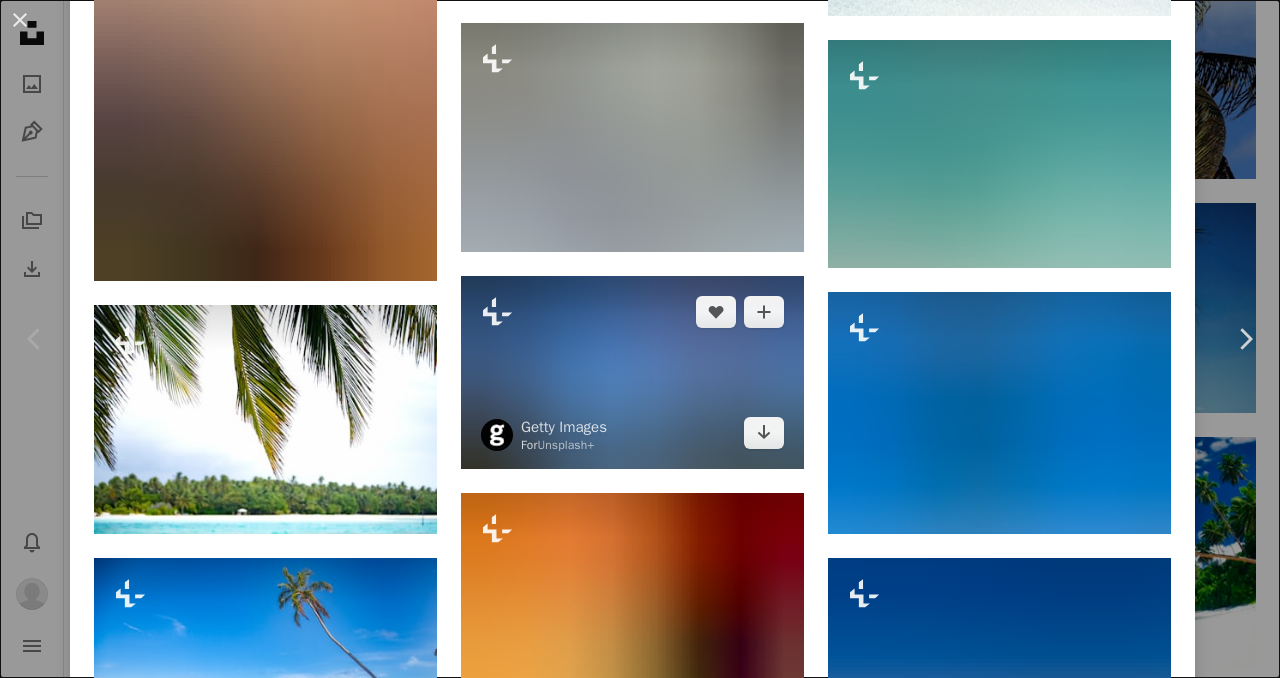 scroll, scrollTop: 4522, scrollLeft: 0, axis: vertical 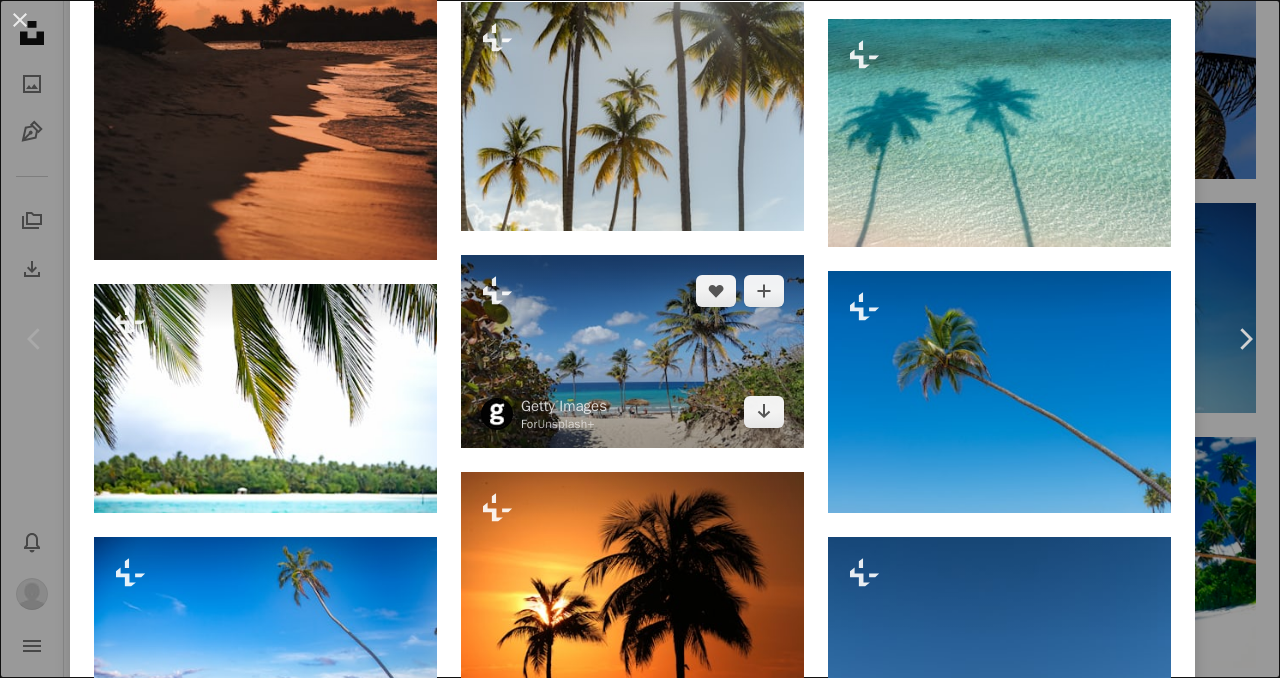 click at bounding box center (632, 351) 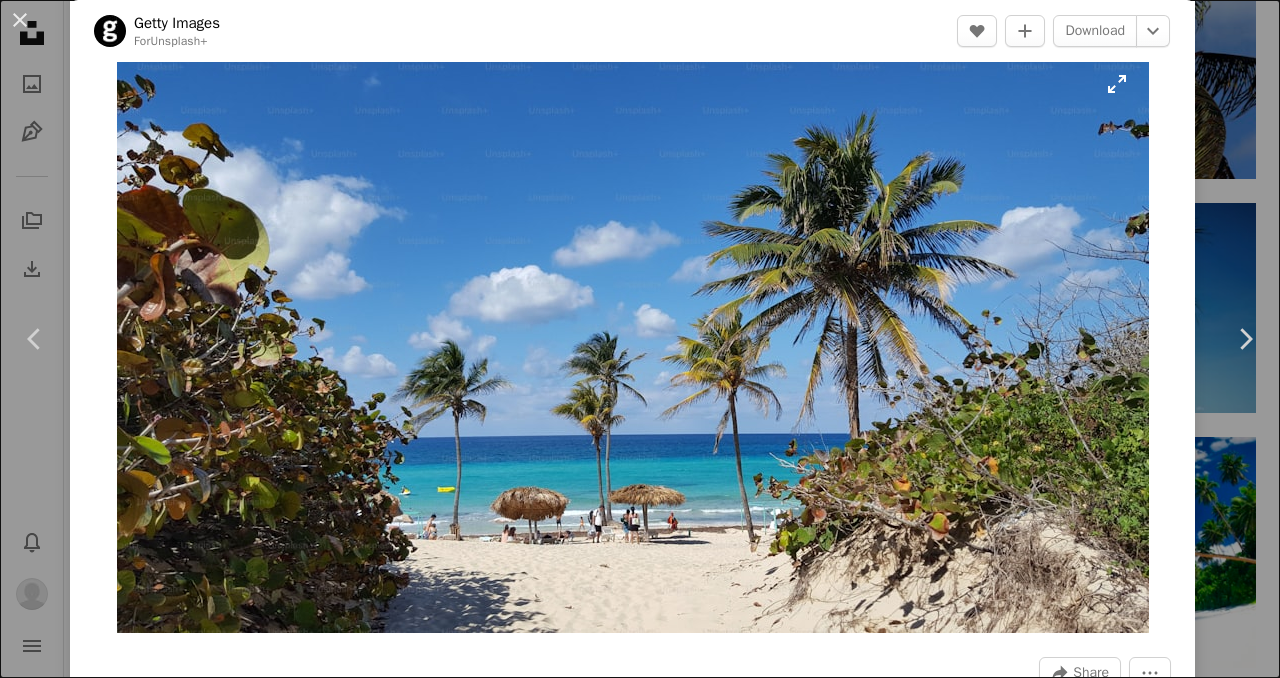 scroll, scrollTop: 48, scrollLeft: 0, axis: vertical 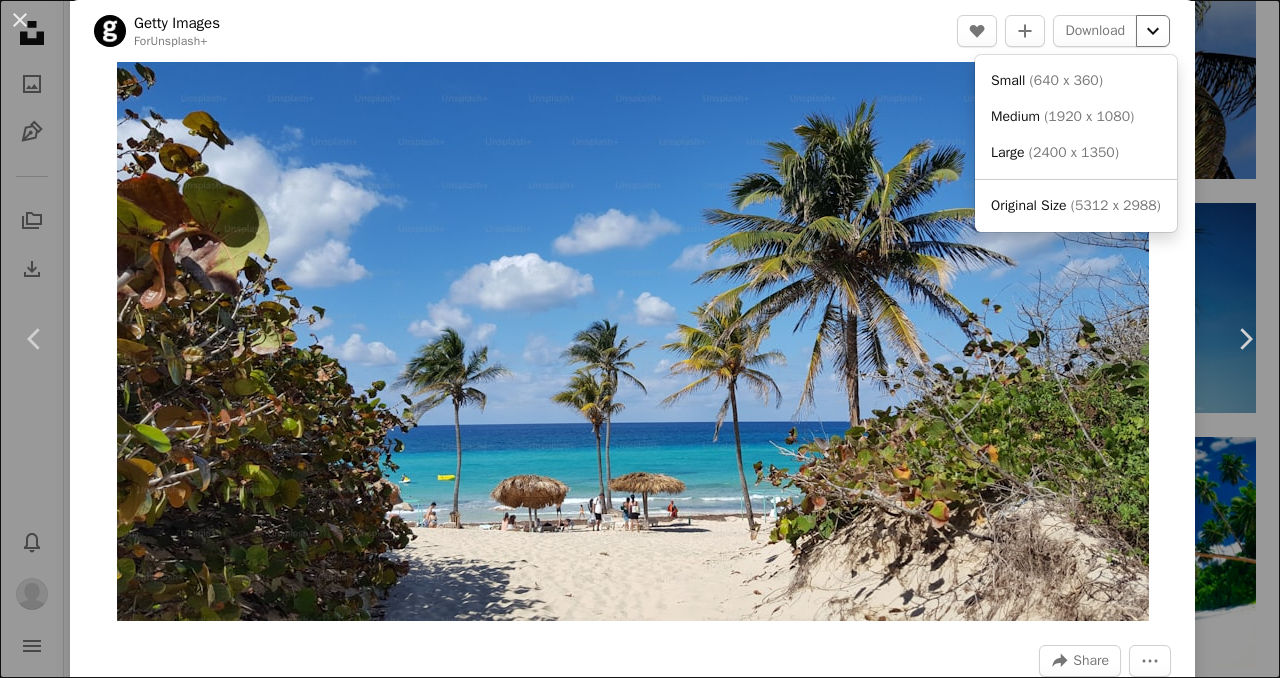 click on "Chevron down" 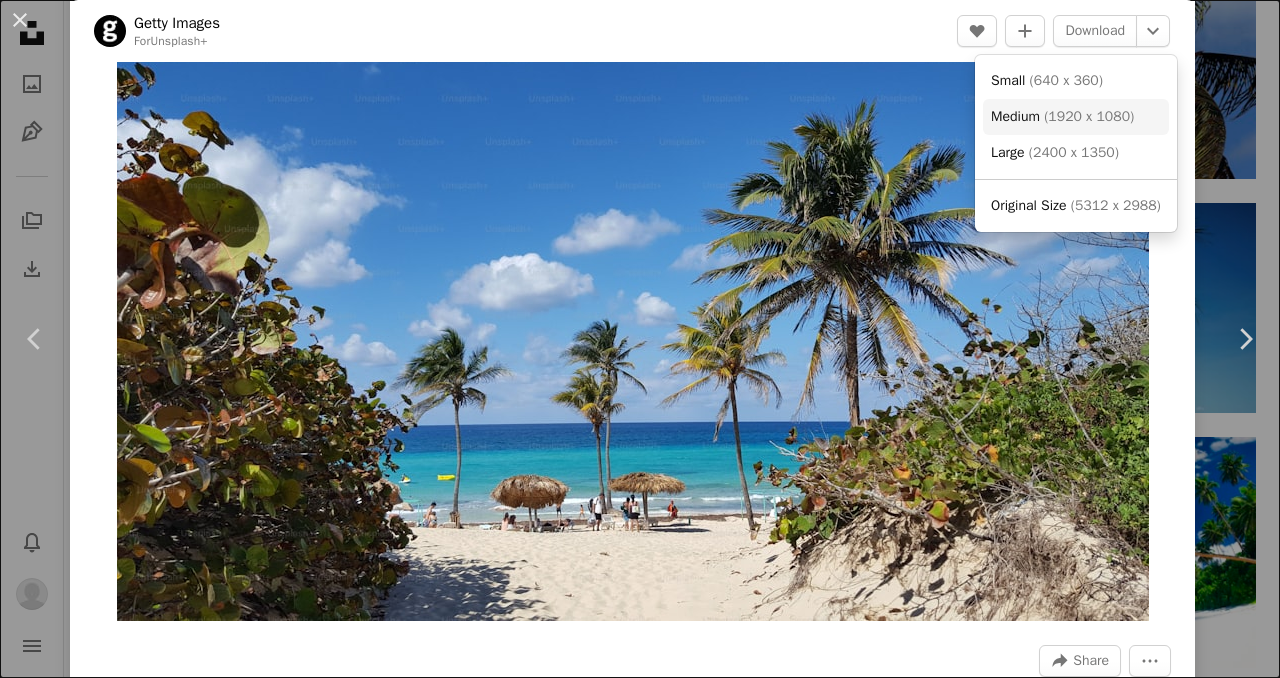 click on "( 1920 x 1080 )" at bounding box center [1089, 116] 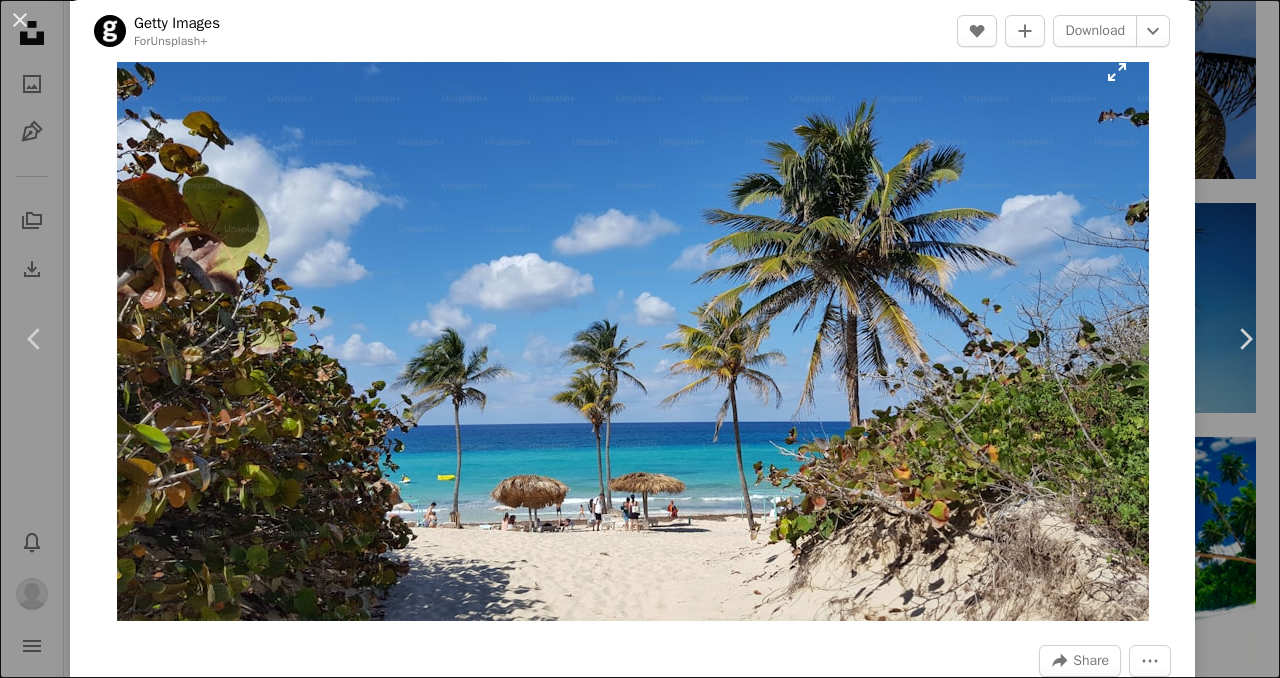 click at bounding box center [633, 330] 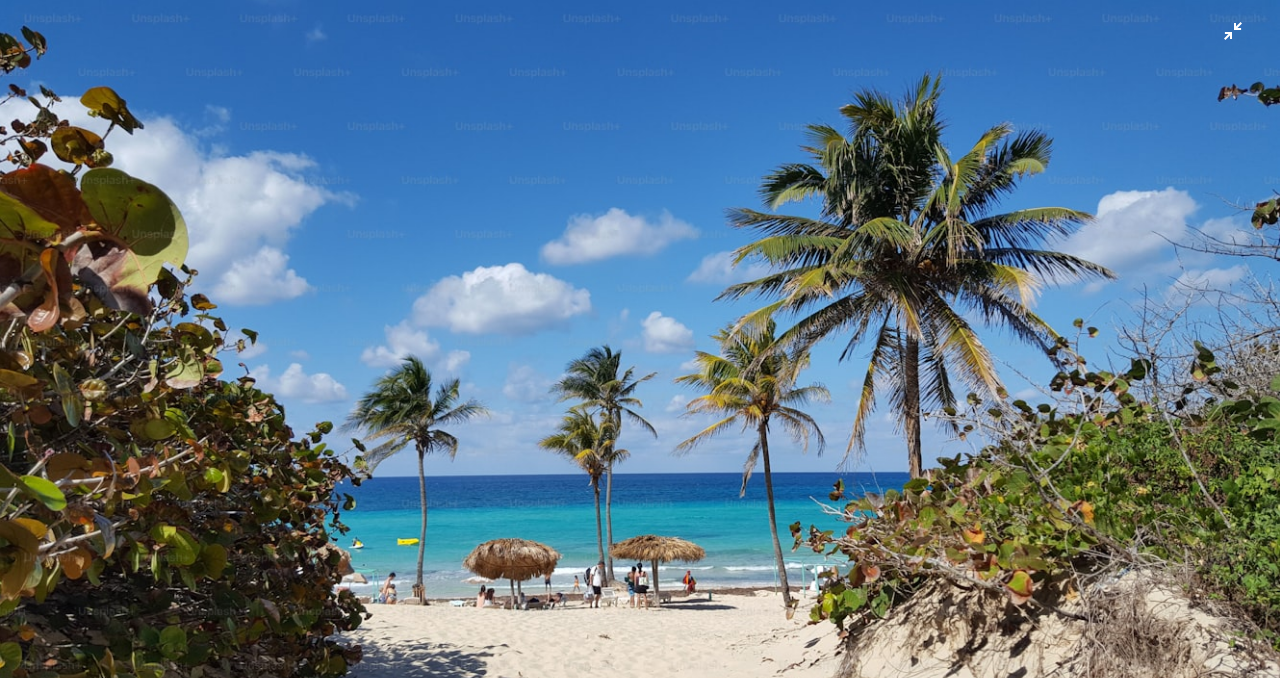 scroll, scrollTop: 21, scrollLeft: 0, axis: vertical 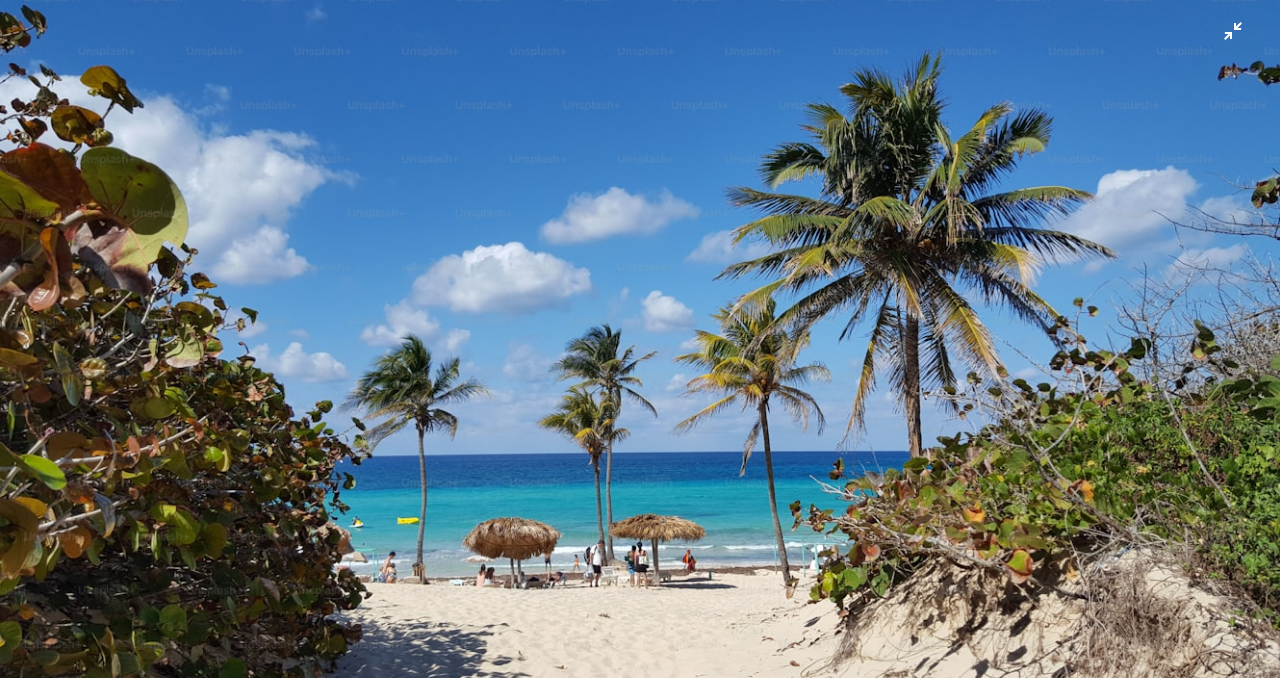 click at bounding box center [640, 338] 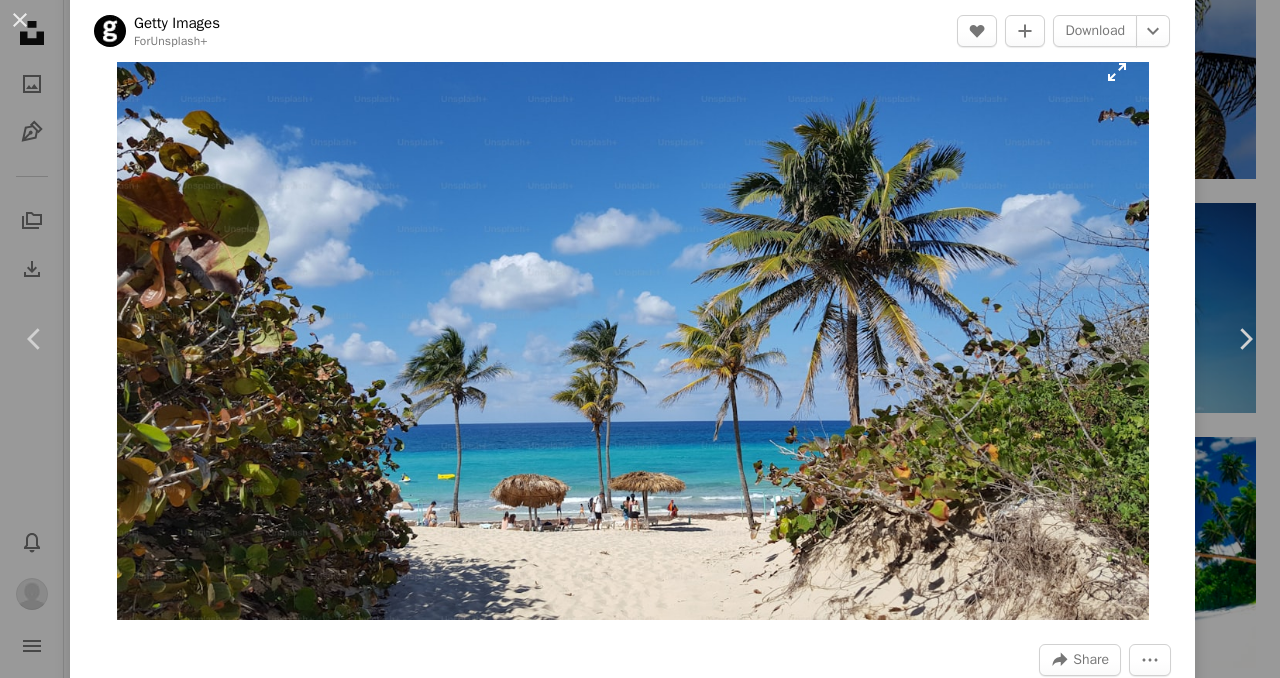 scroll, scrollTop: 0, scrollLeft: 0, axis: both 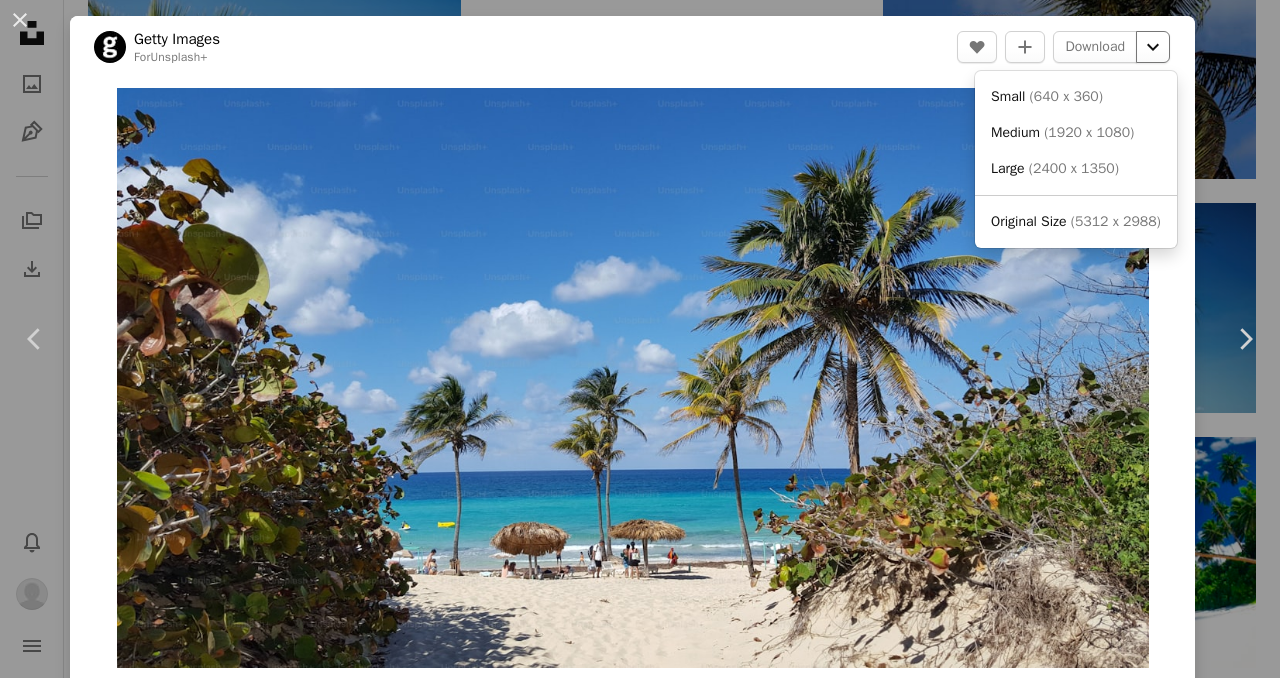 click on "Chevron down" 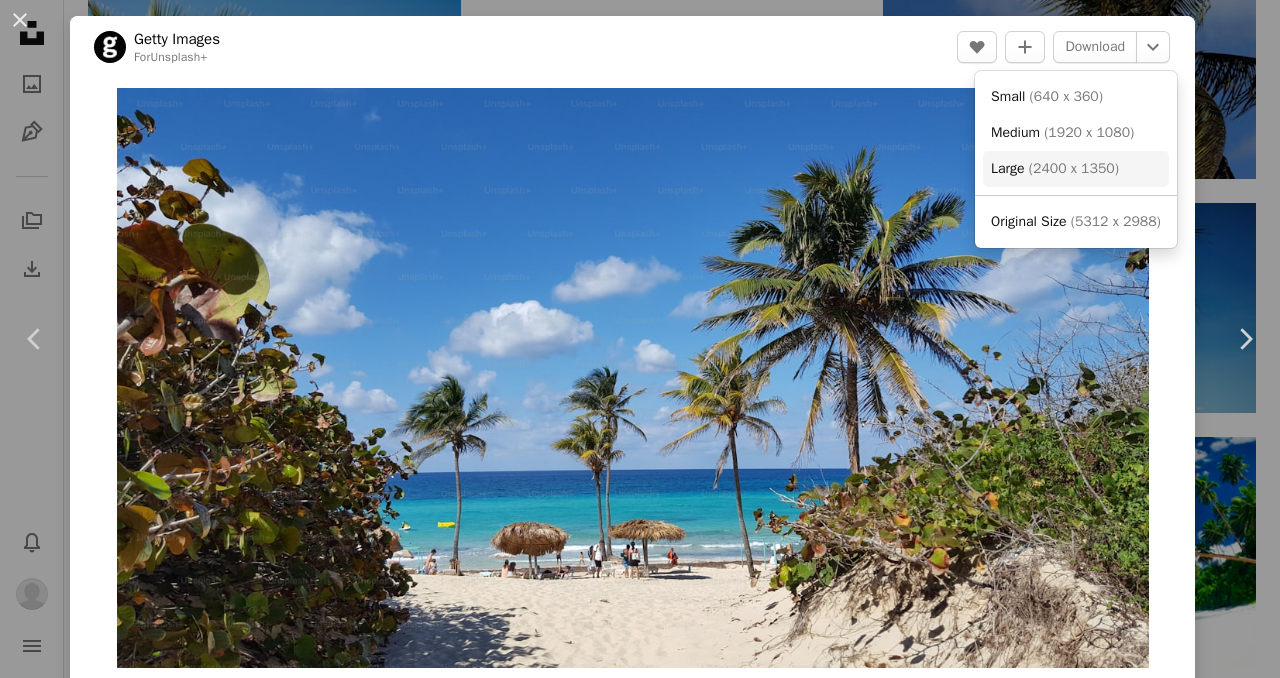 click on "( 2400 x 1350 )" at bounding box center (1074, 168) 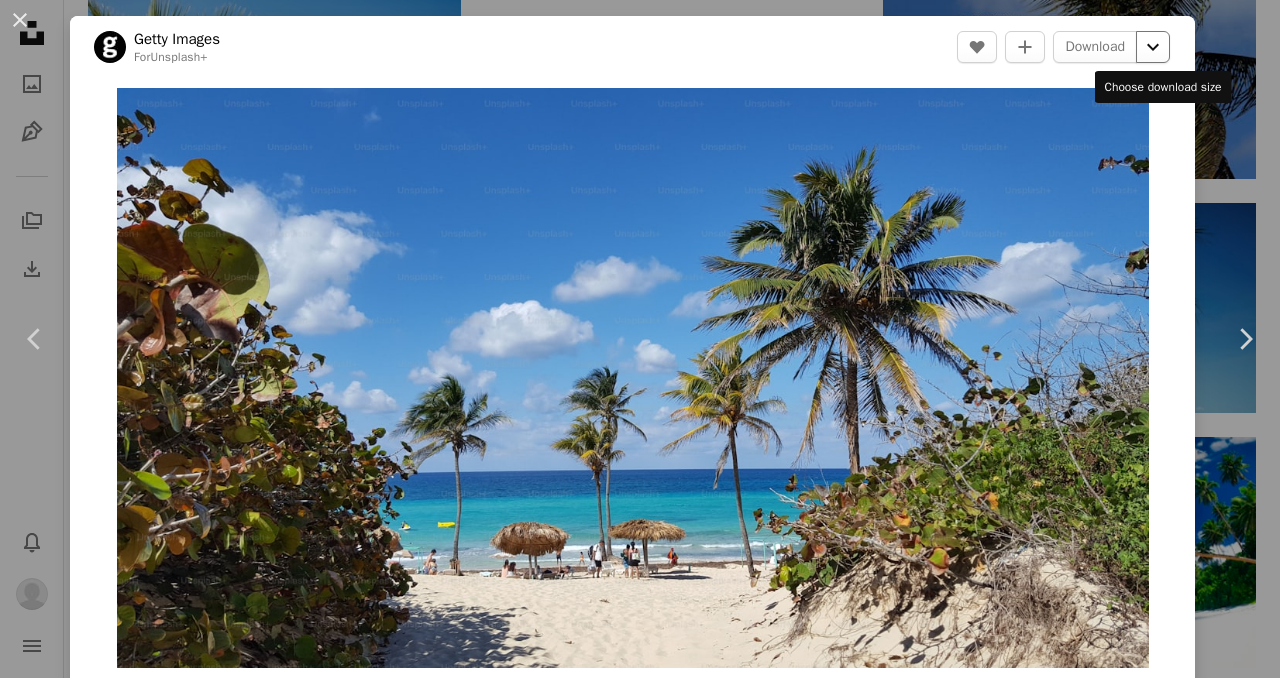 click on "Chevron down" 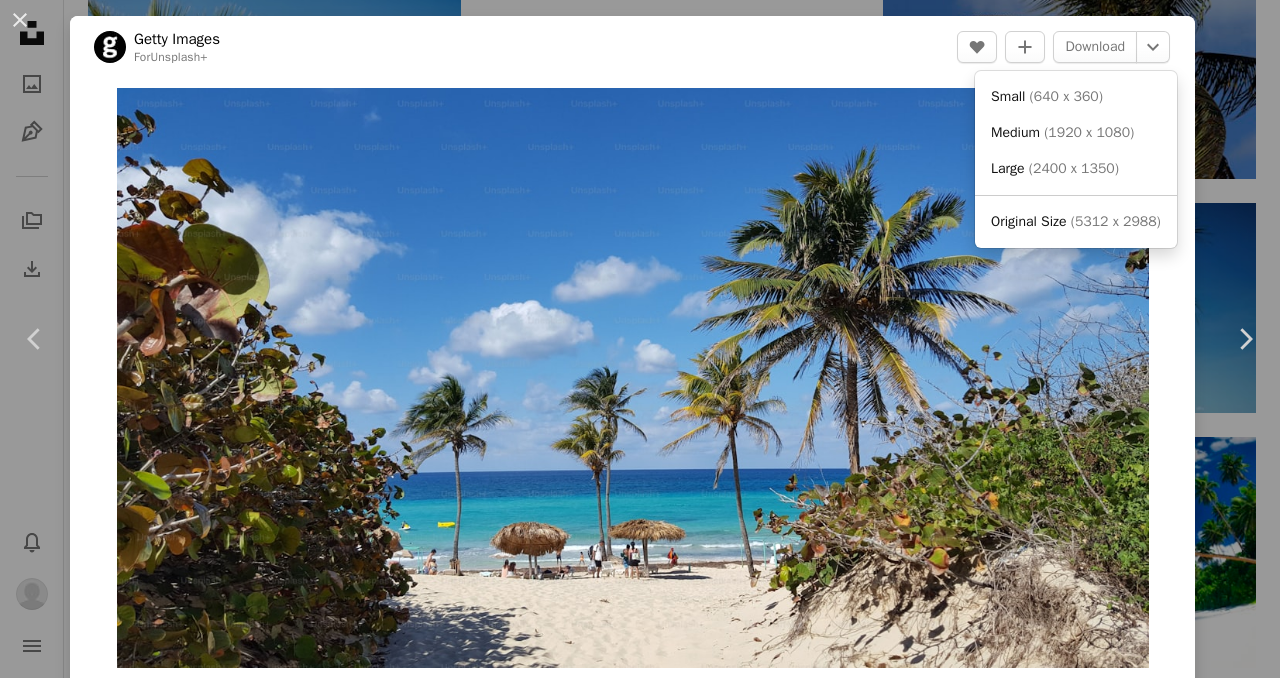 click on "An X shape Chevron left Chevron right Getty Images For  Unsplash+ A heart A plus sign Download Chevron down Zoom in A forward-right arrow Share More Actions Calendar outlined Published on  [MONTH] [DAY], [YEAR] Safety Licensed under the  Unsplash+ License beach travel sea summer photography palm tree horizontal seascape [CITY] no people vacations tropical tree tourist resort Related images Plus sign for Unsplash+ A heart A plus sign [FIRST] For  Unsplash+ Arrow pointing down Plus sign for Unsplash+ A heart A plus sign [FIRST] [LAST] For  Unsplash+ Arrow pointing down Plus sign for Unsplash+ A heart A plus sign [FIRST] [LAST] For  Unsplash+ Arrow pointing down Plus sign for Unsplash+ A heart A plus sign Getty Images For  Unsplash+ Arrow pointing down Plus sign for Unsplash+ A heart A plus sign [FIRST] [LAST] For  Unsplash+ Arrow pointing down Plus sign for Unsplash+ A heart For    (" at bounding box center [640, 339] 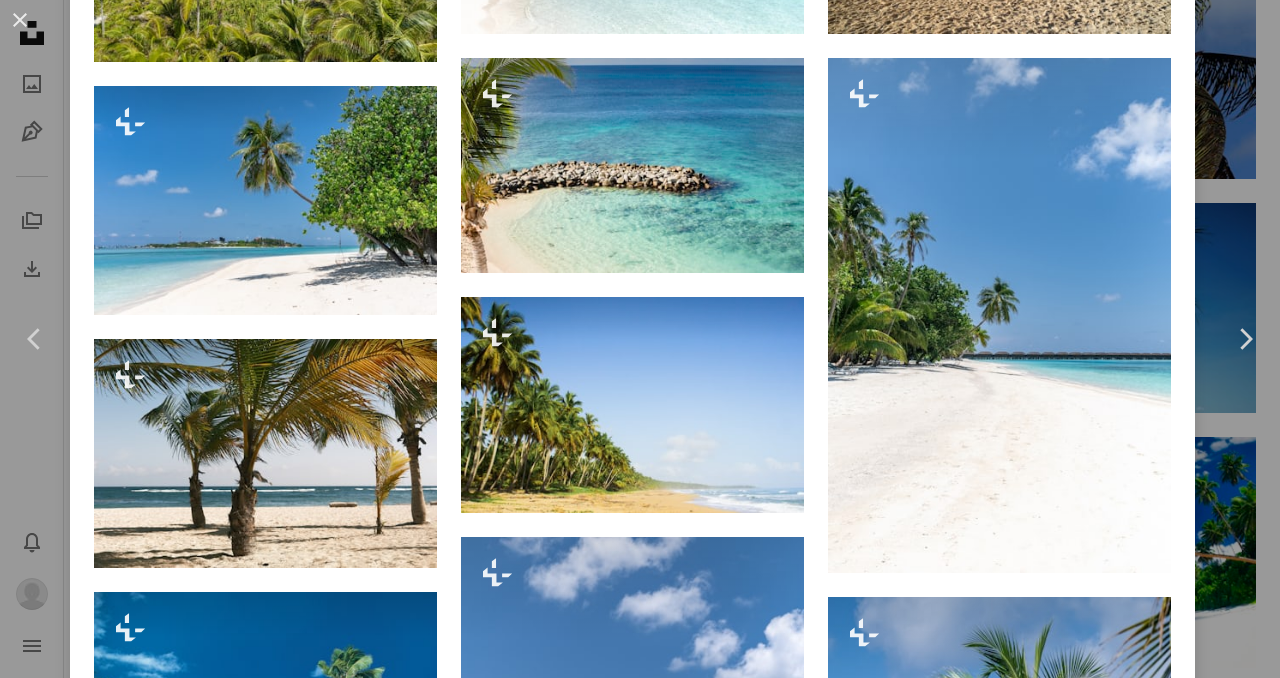 scroll, scrollTop: 0, scrollLeft: 0, axis: both 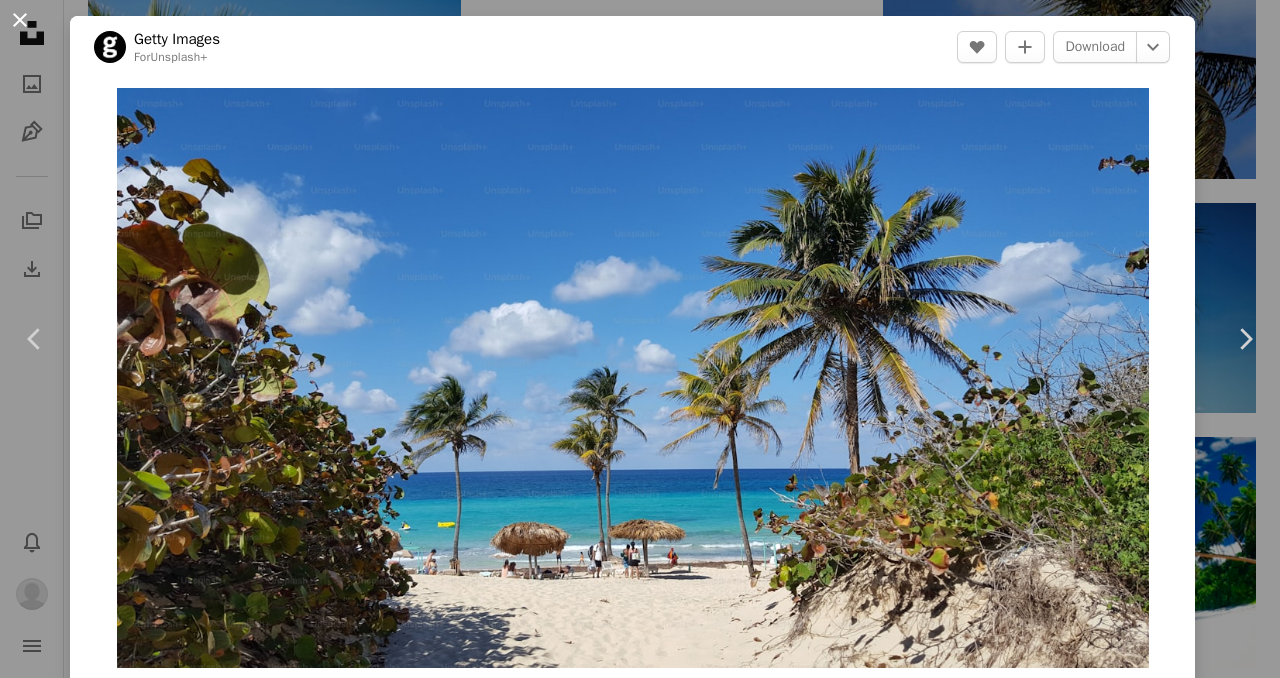 click on "An X shape" at bounding box center [20, 20] 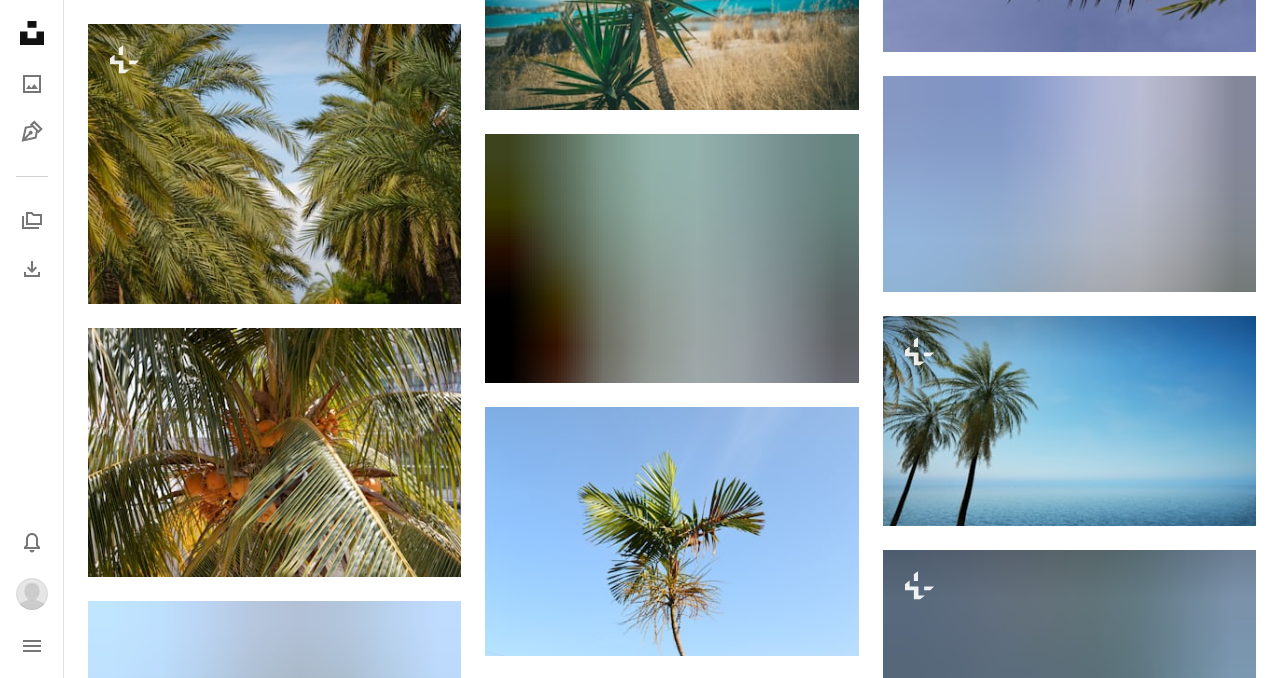 scroll, scrollTop: 0, scrollLeft: 0, axis: both 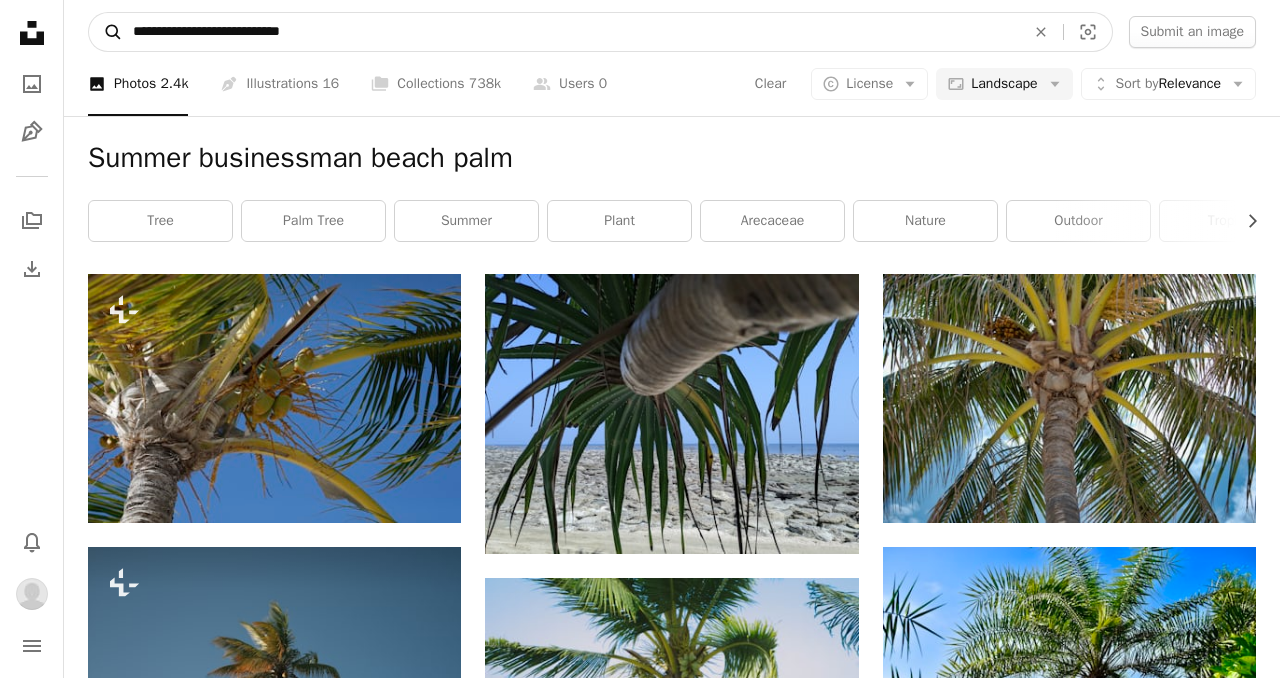 drag, startPoint x: 273, startPoint y: 30, endPoint x: 93, endPoint y: 32, distance: 180.01111 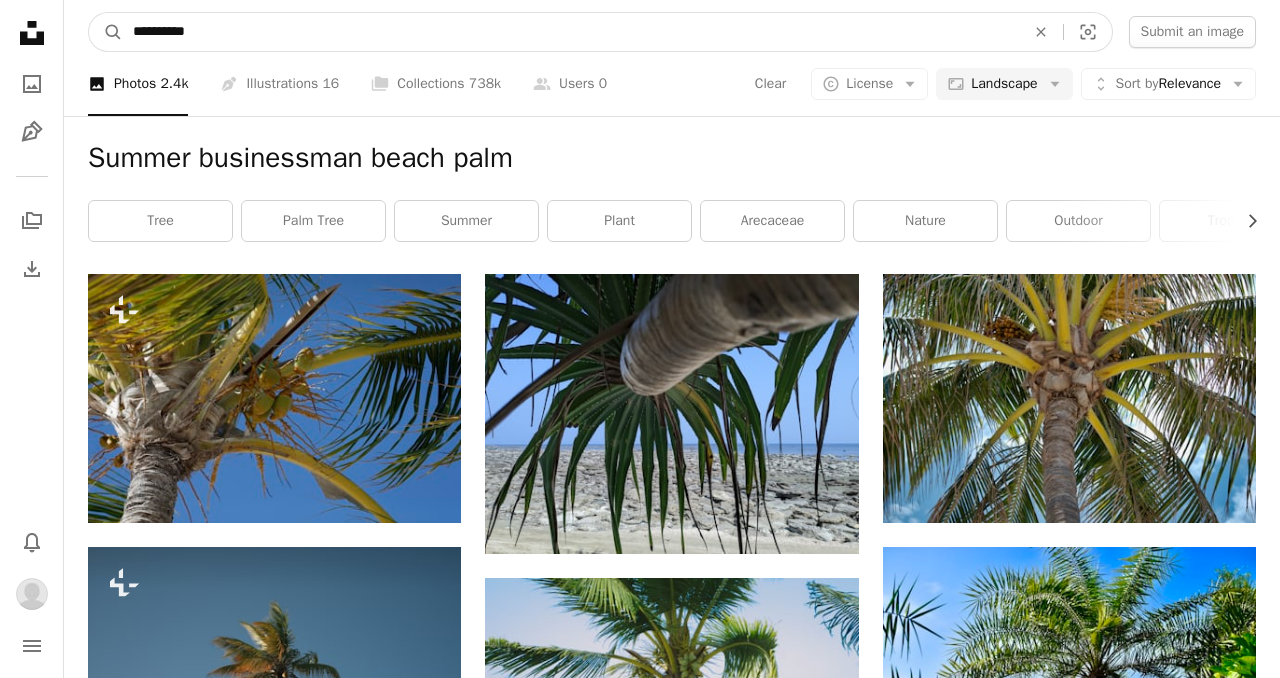 click on "**********" at bounding box center [571, 32] 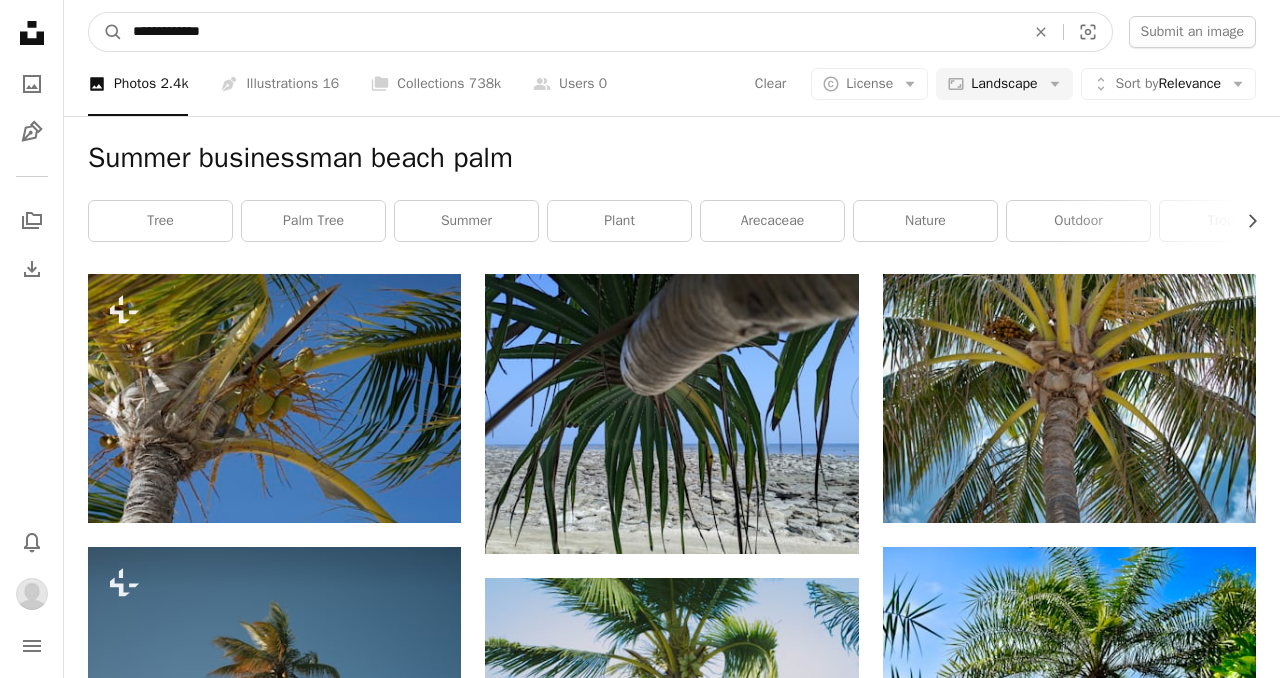 type on "**********" 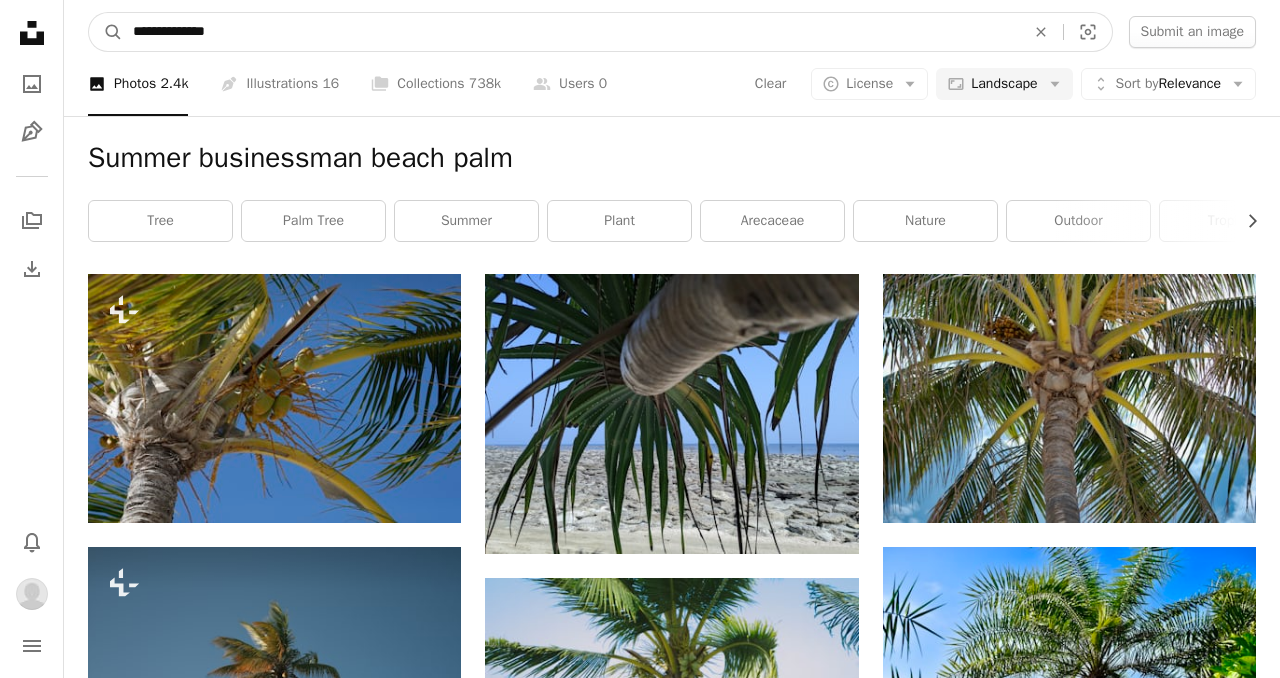click on "A magnifying glass" at bounding box center (106, 32) 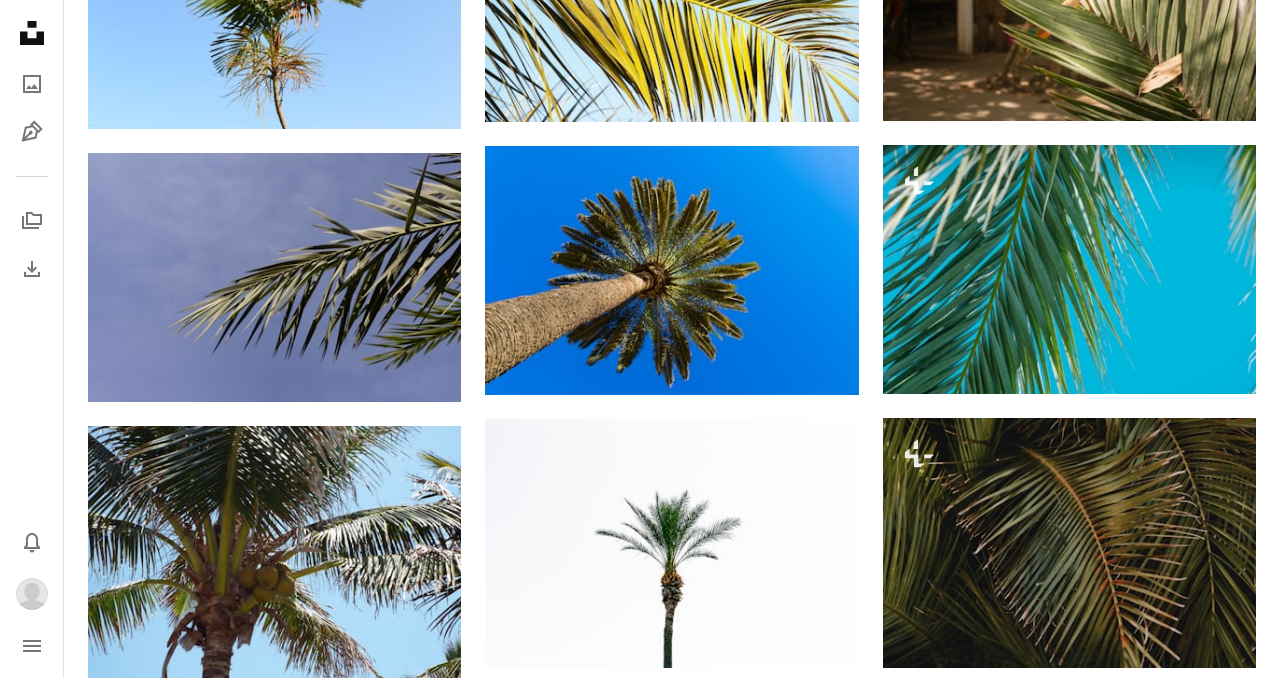 scroll, scrollTop: 0, scrollLeft: 0, axis: both 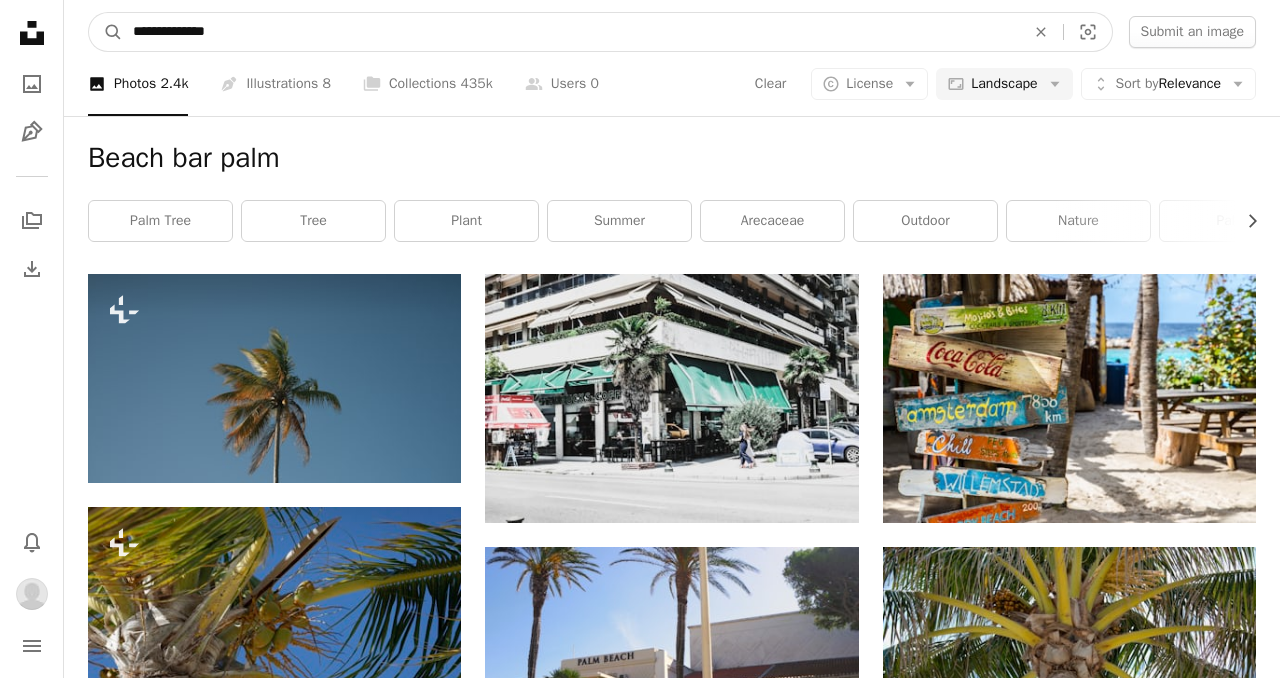click on "**********" at bounding box center [571, 32] 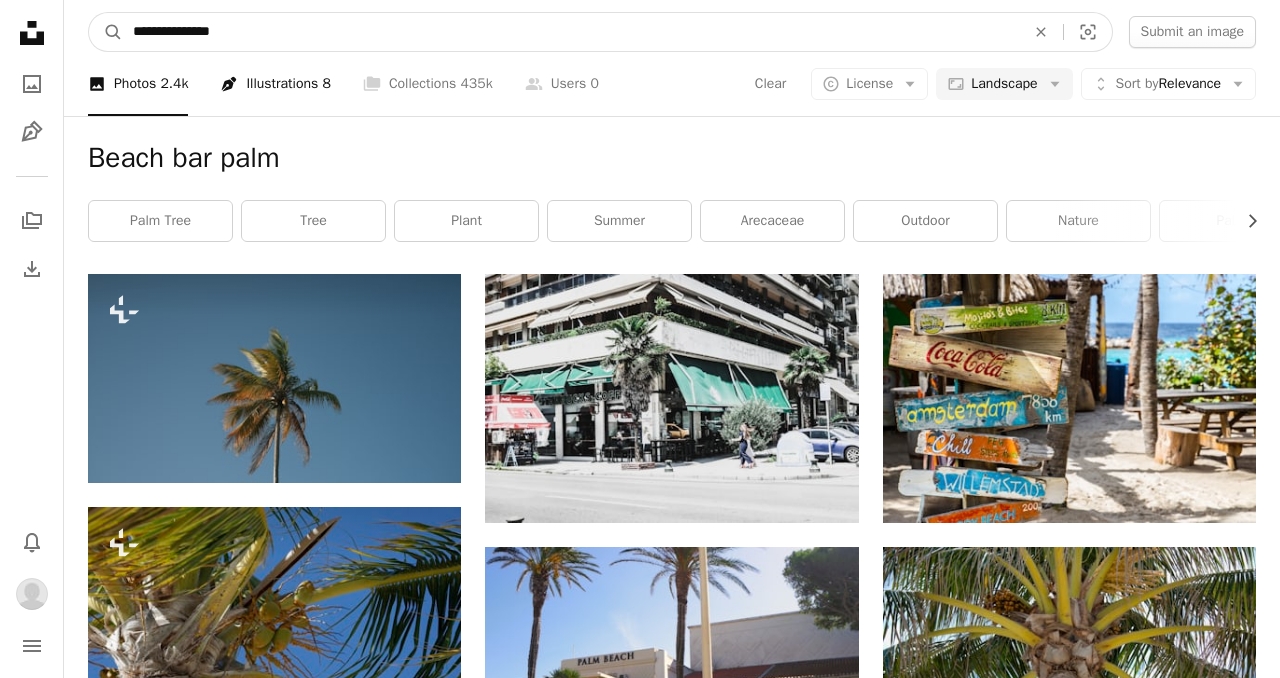 click on "A magnifying glass" at bounding box center [106, 32] 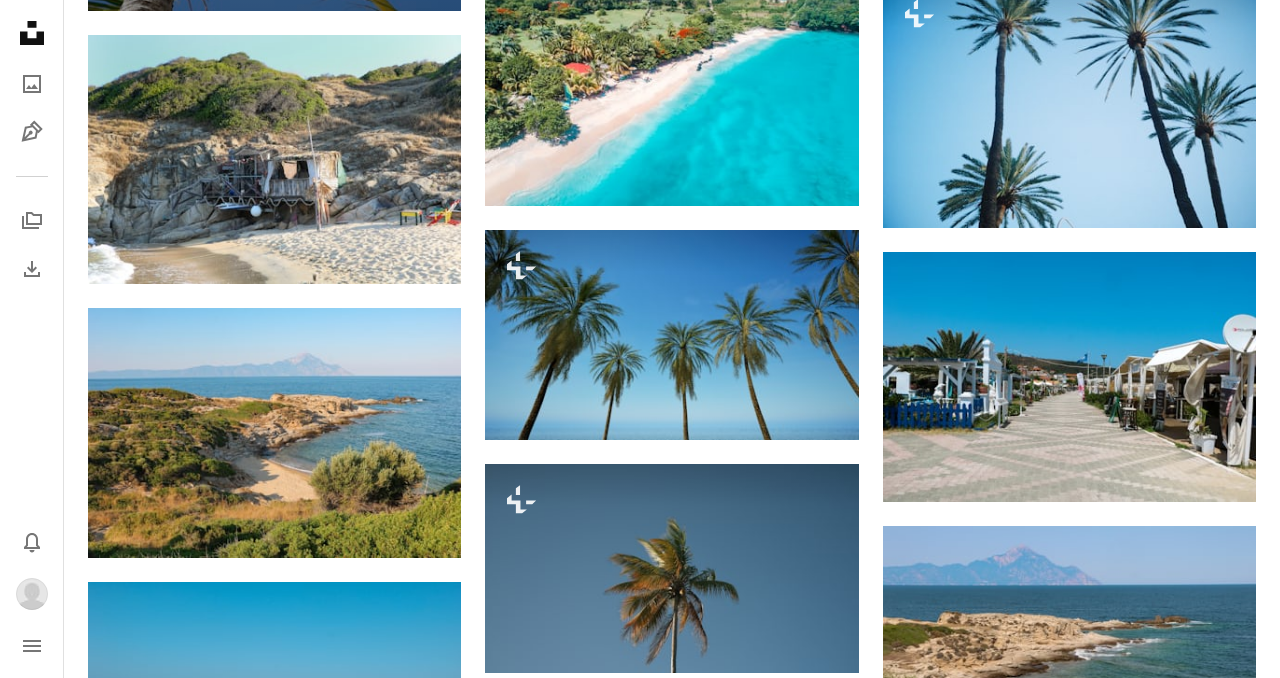 scroll, scrollTop: 0, scrollLeft: 0, axis: both 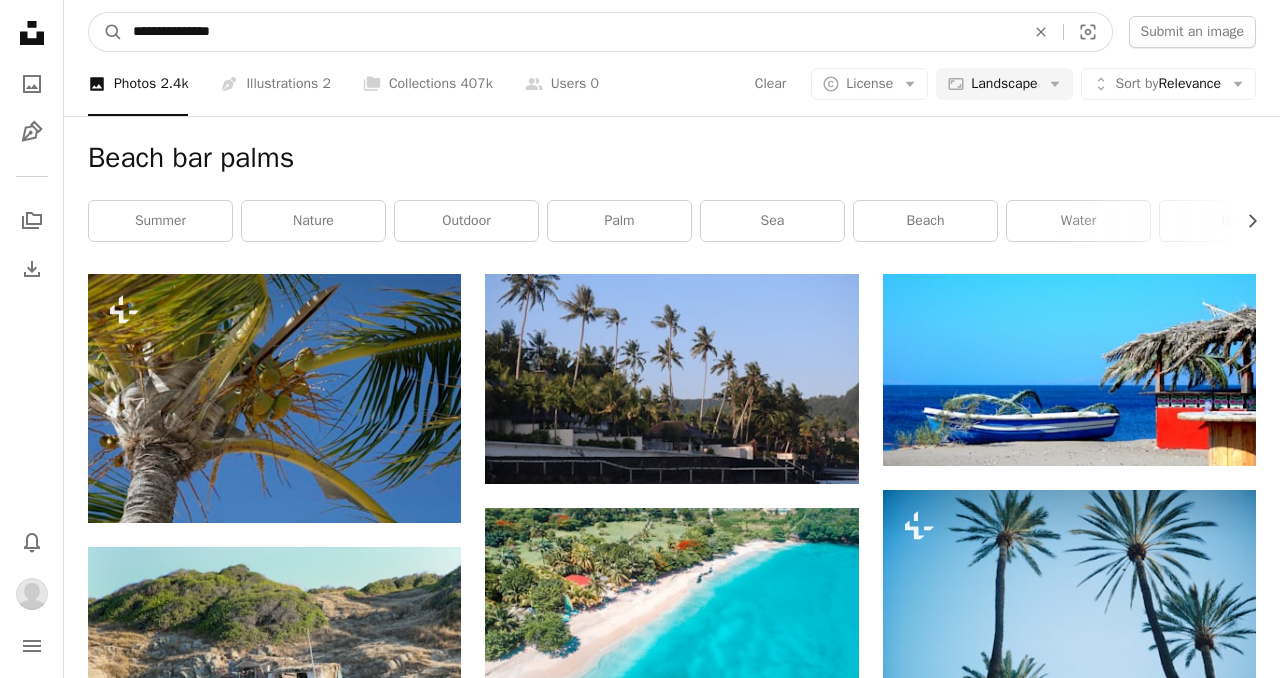 click on "**********" at bounding box center (571, 32) 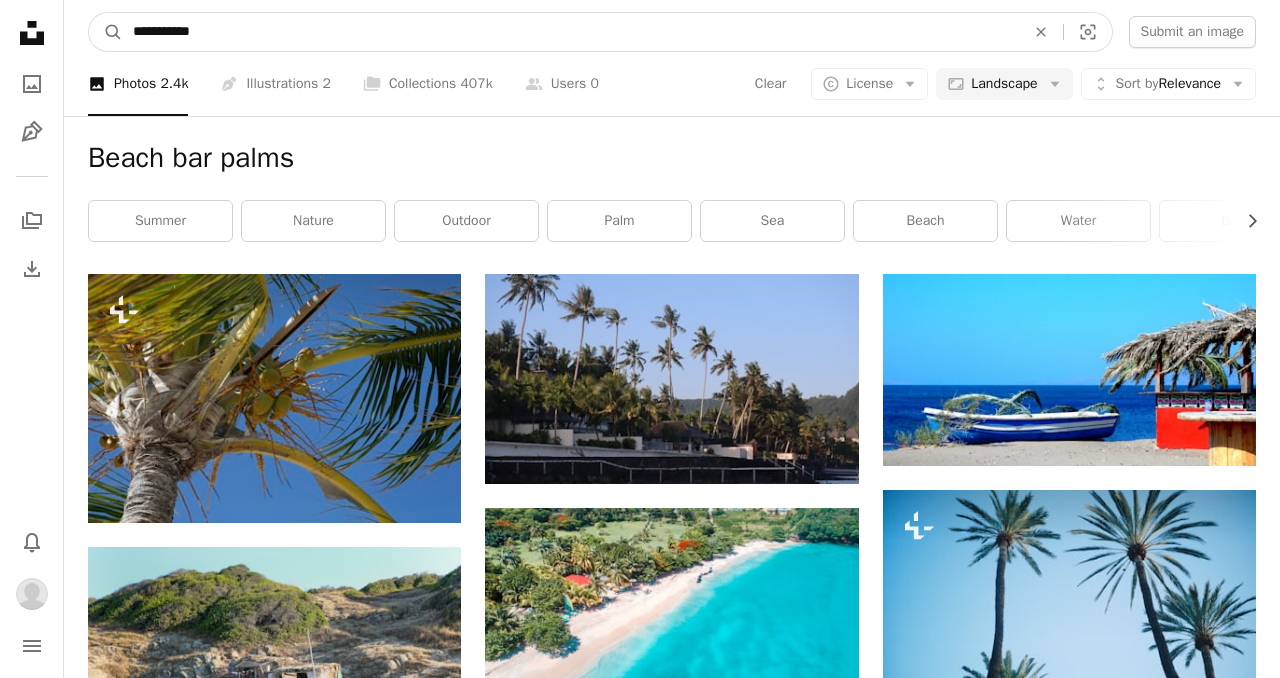 type on "**********" 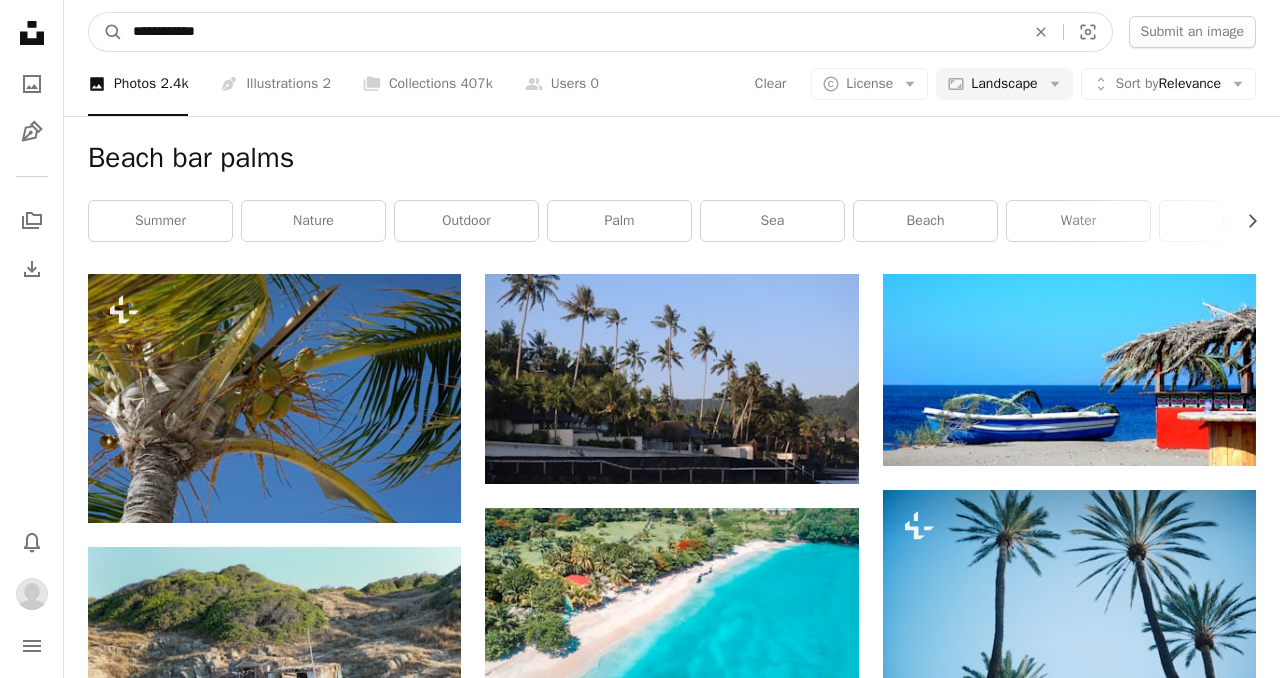click on "A magnifying glass" at bounding box center [106, 32] 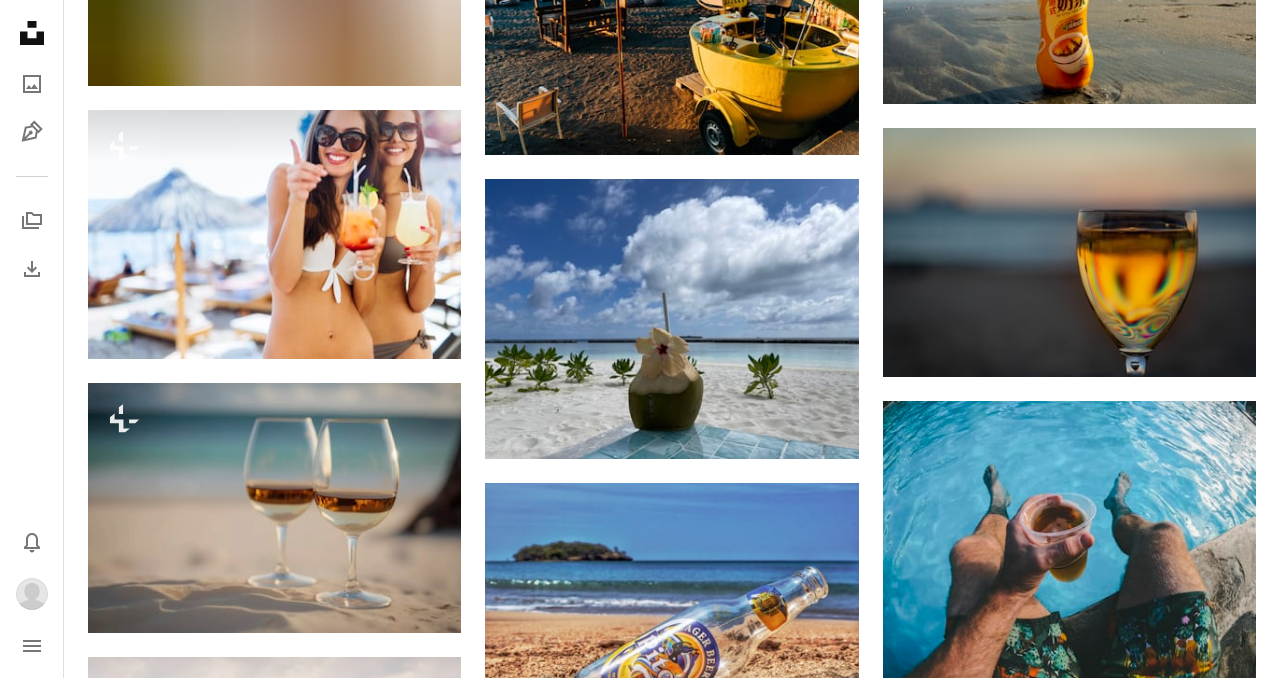 scroll, scrollTop: 1518, scrollLeft: 0, axis: vertical 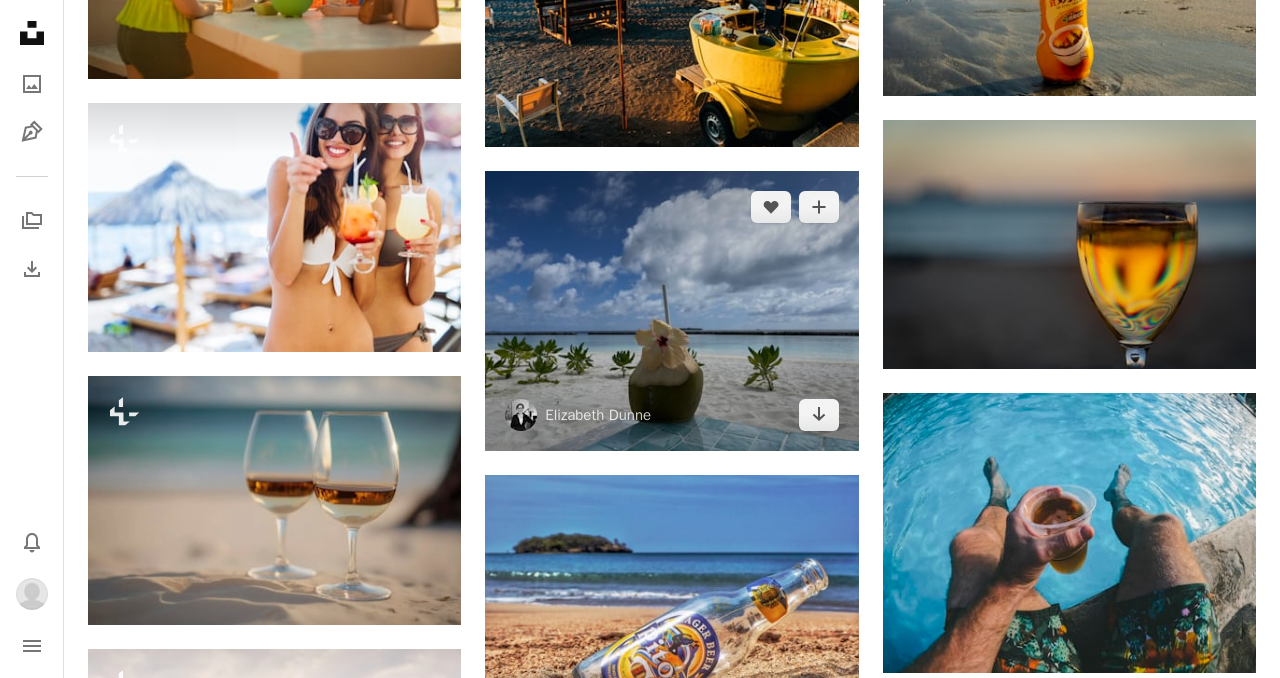 click at bounding box center (671, 311) 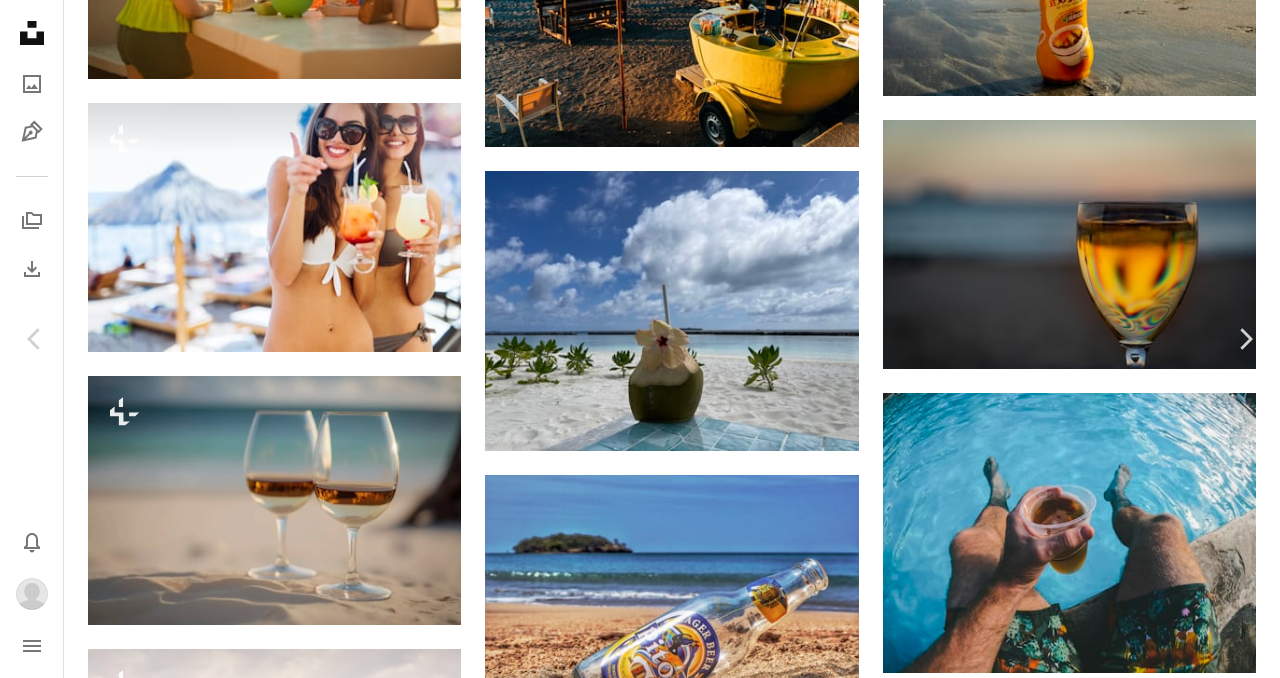 scroll, scrollTop: 2969, scrollLeft: 0, axis: vertical 